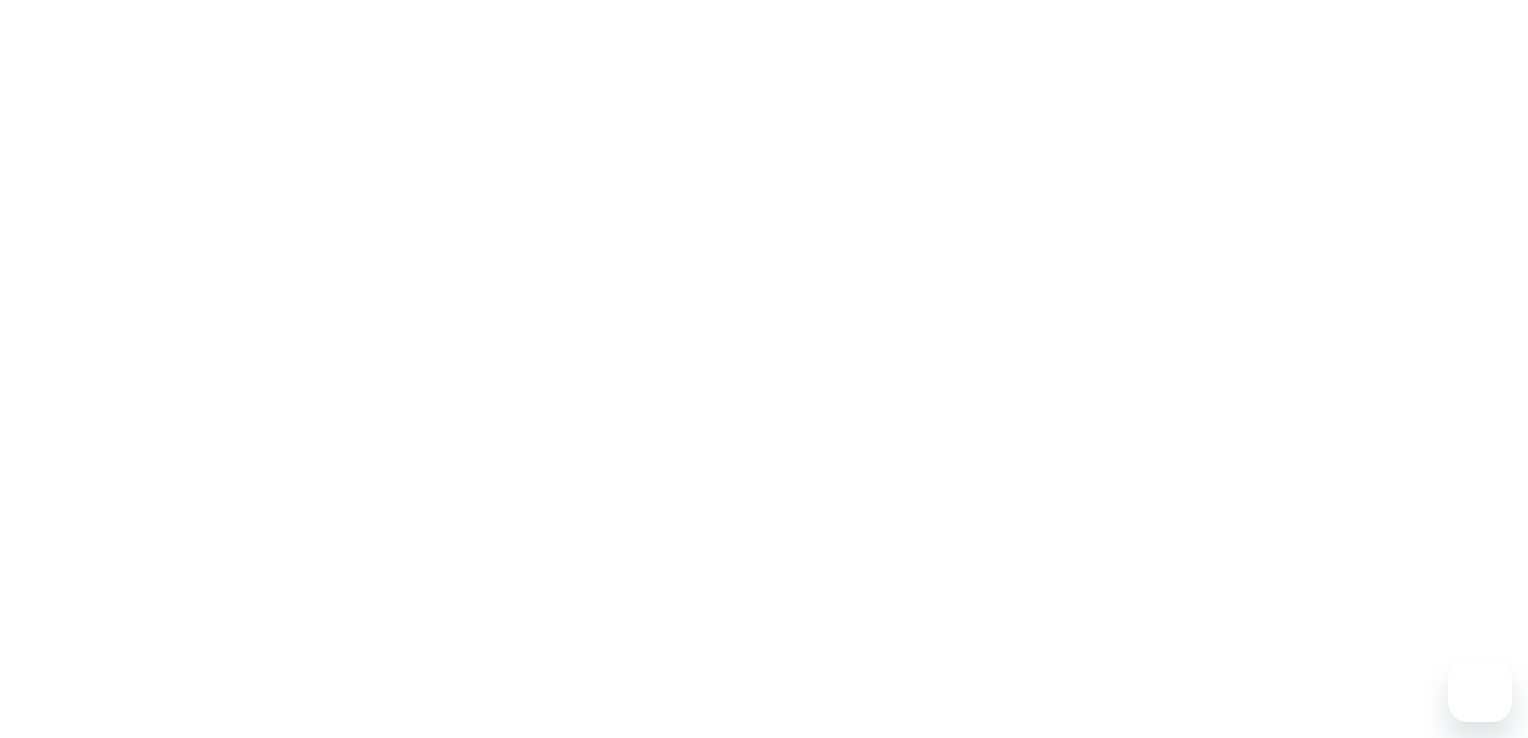 scroll, scrollTop: 0, scrollLeft: 0, axis: both 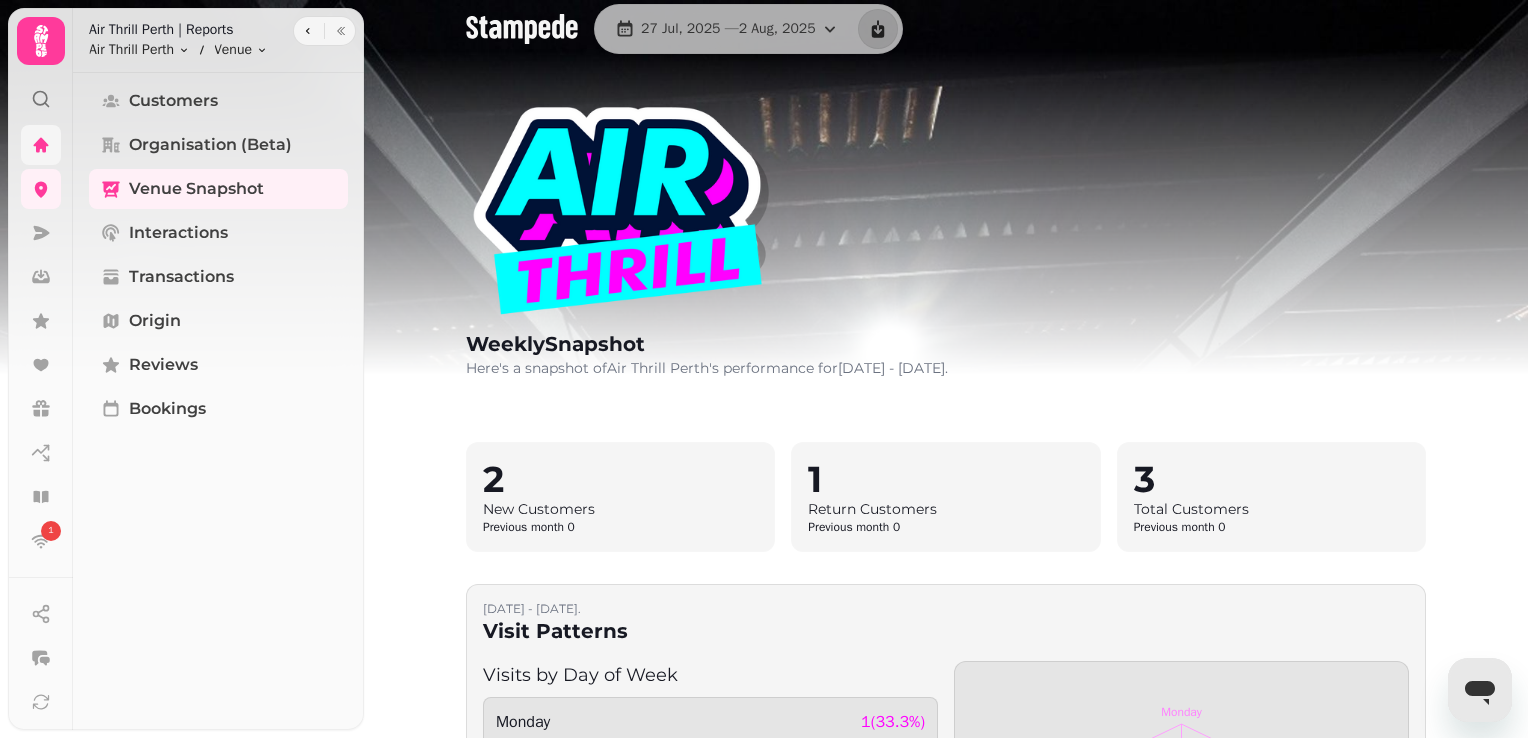 click 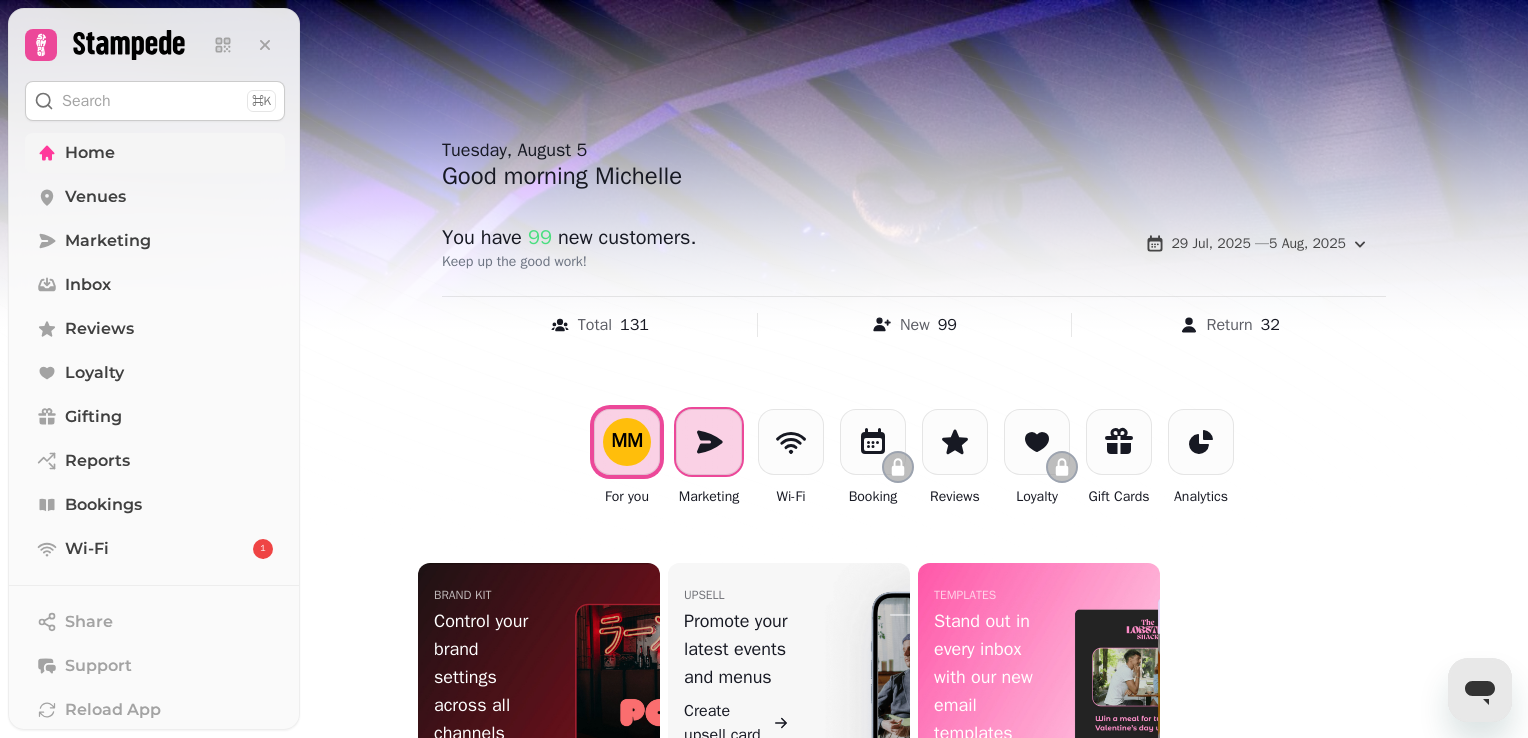 click at bounding box center [709, 442] 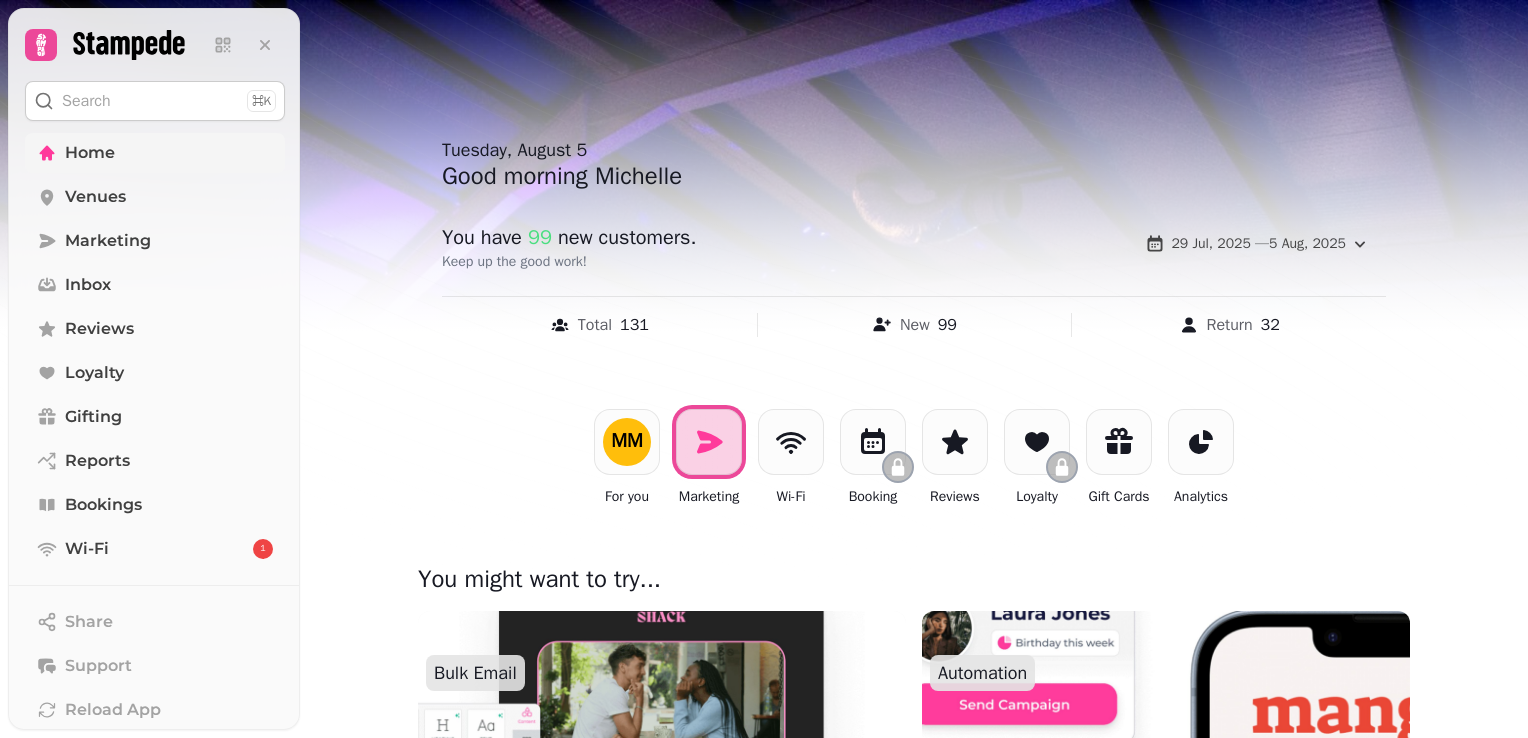 scroll, scrollTop: 500, scrollLeft: 0, axis: vertical 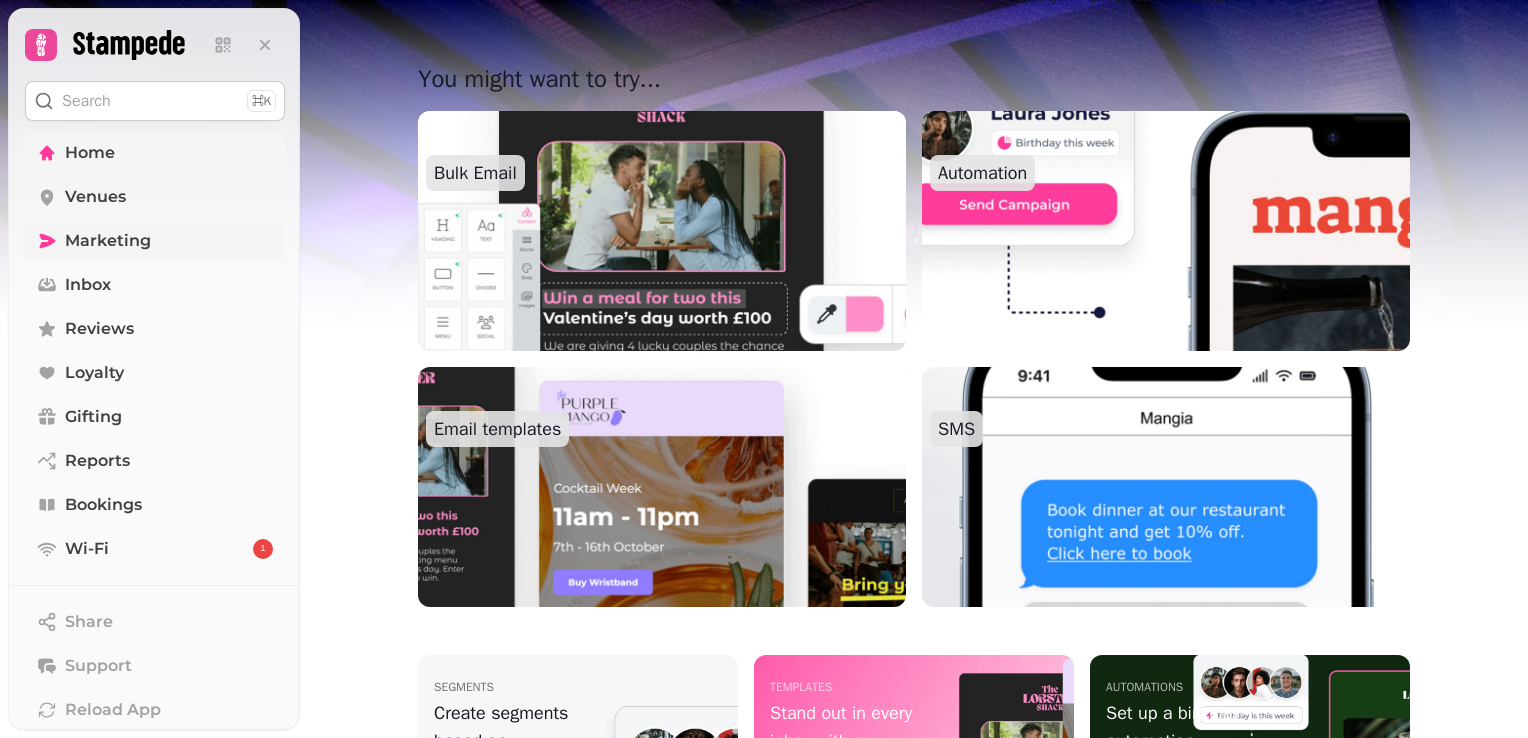 click on "Marketing" at bounding box center (108, 241) 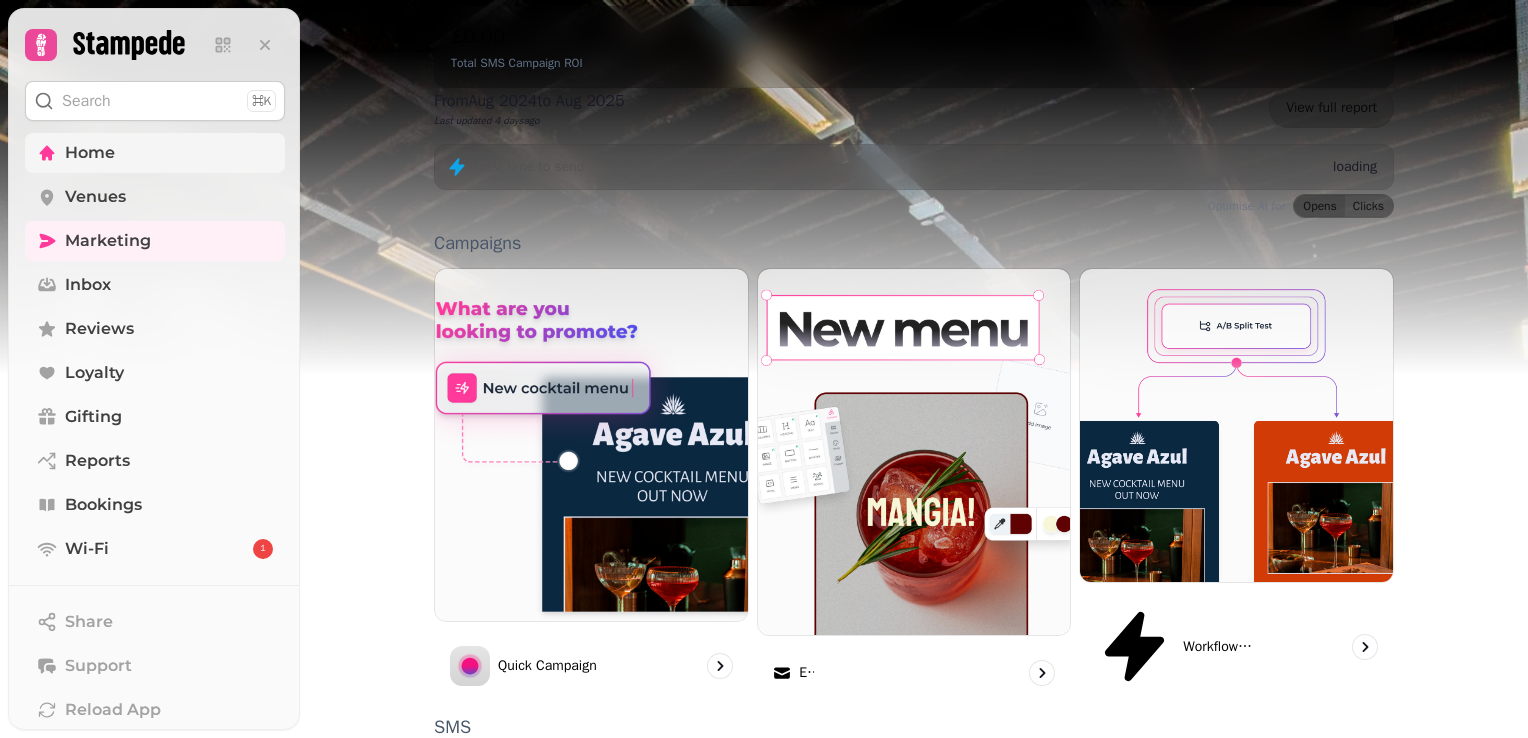 scroll, scrollTop: 507, scrollLeft: 0, axis: vertical 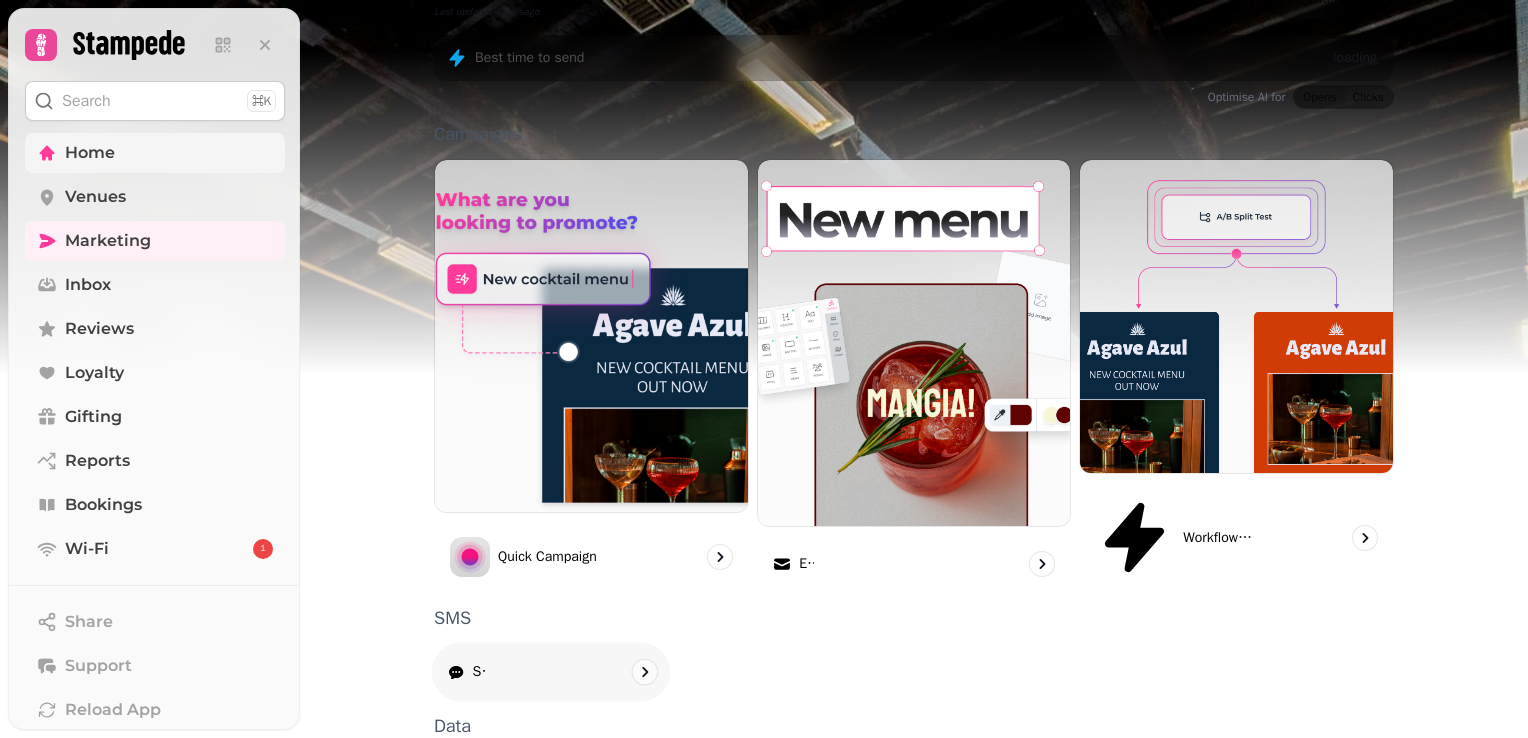 click on "SMS" at bounding box center [479, 672] 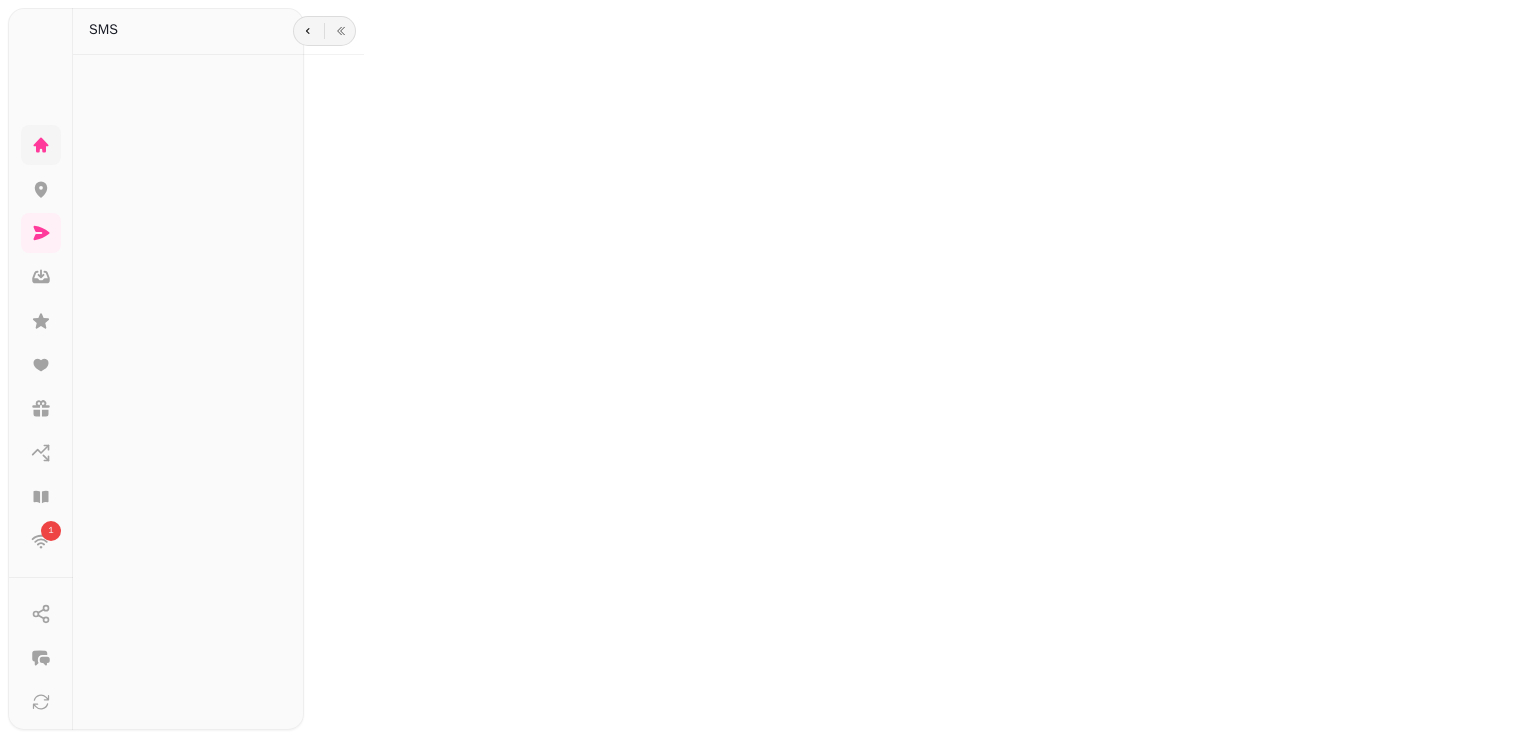 scroll, scrollTop: 0, scrollLeft: 0, axis: both 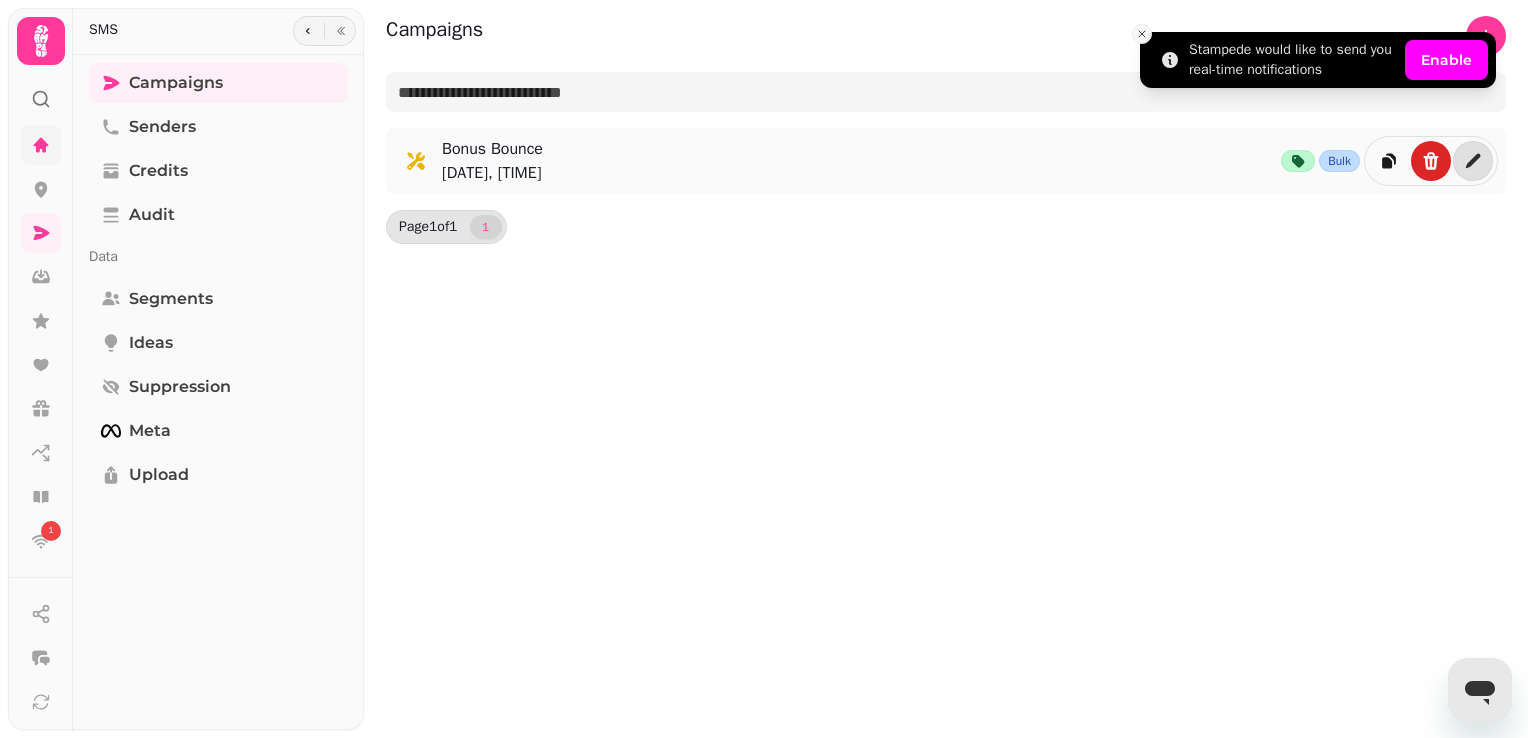 click 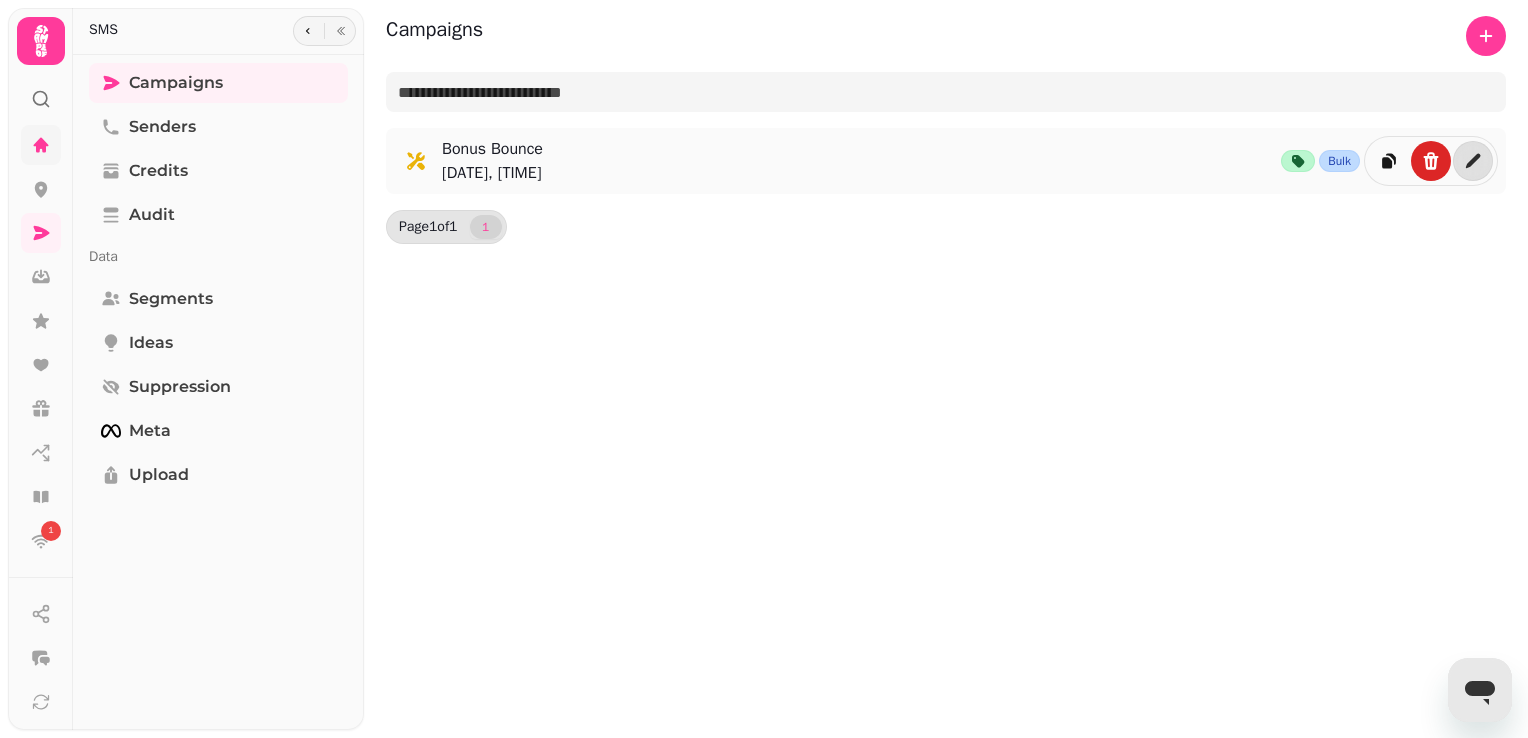 click on "Campaigns Bonus Bounce [DATE], [TIME] Bulk Page  1  of  1 1" at bounding box center (946, 369) 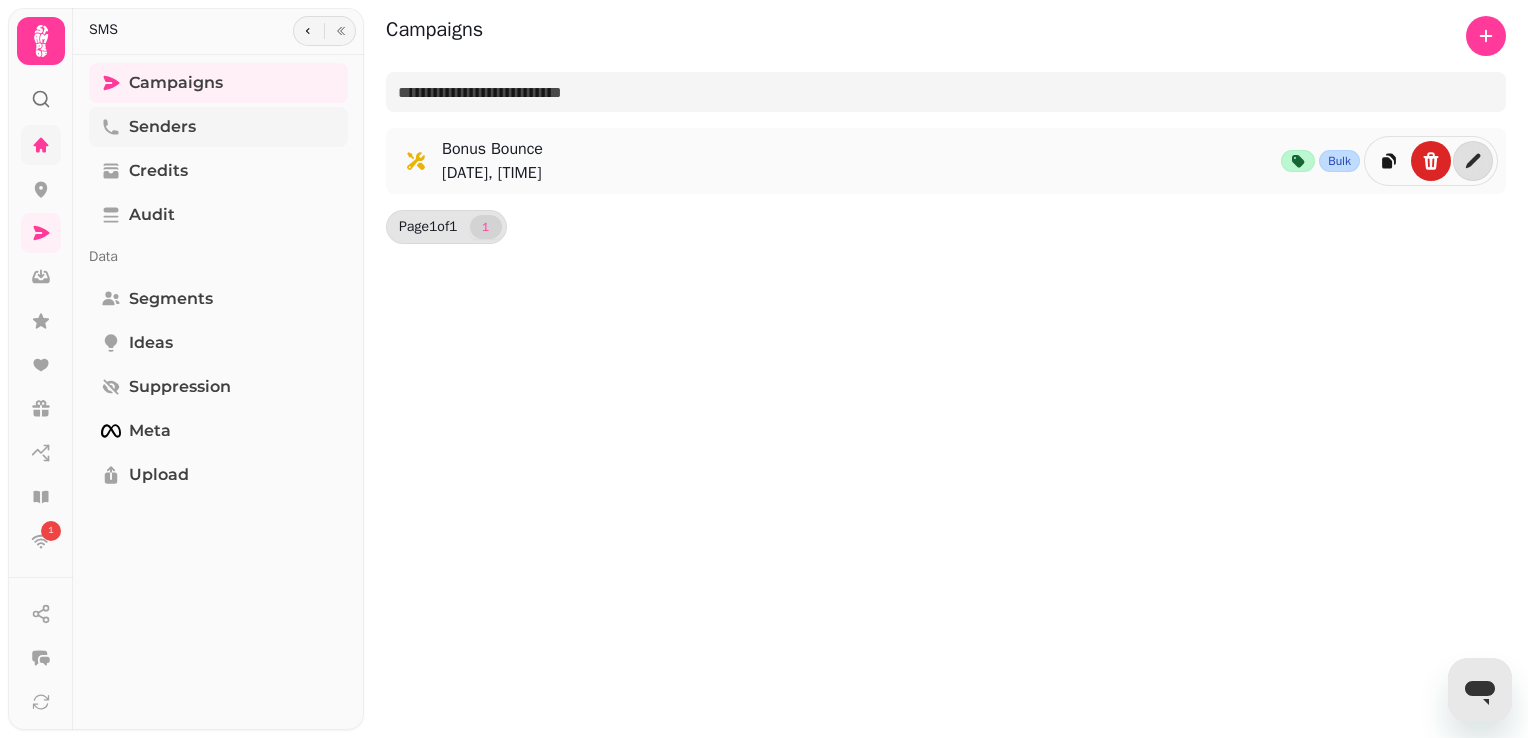 click on "Senders" at bounding box center [162, 127] 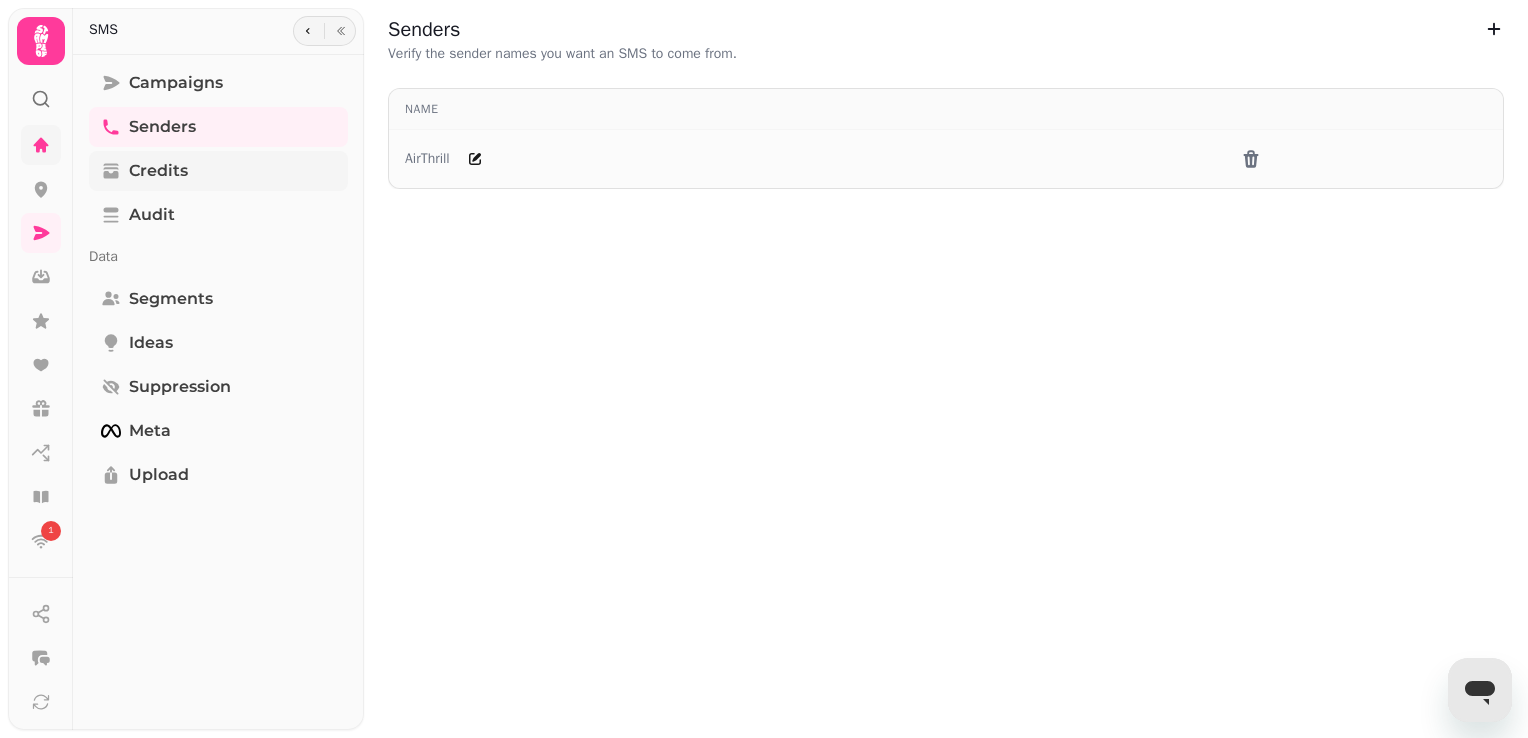 click on "Credits" at bounding box center [158, 171] 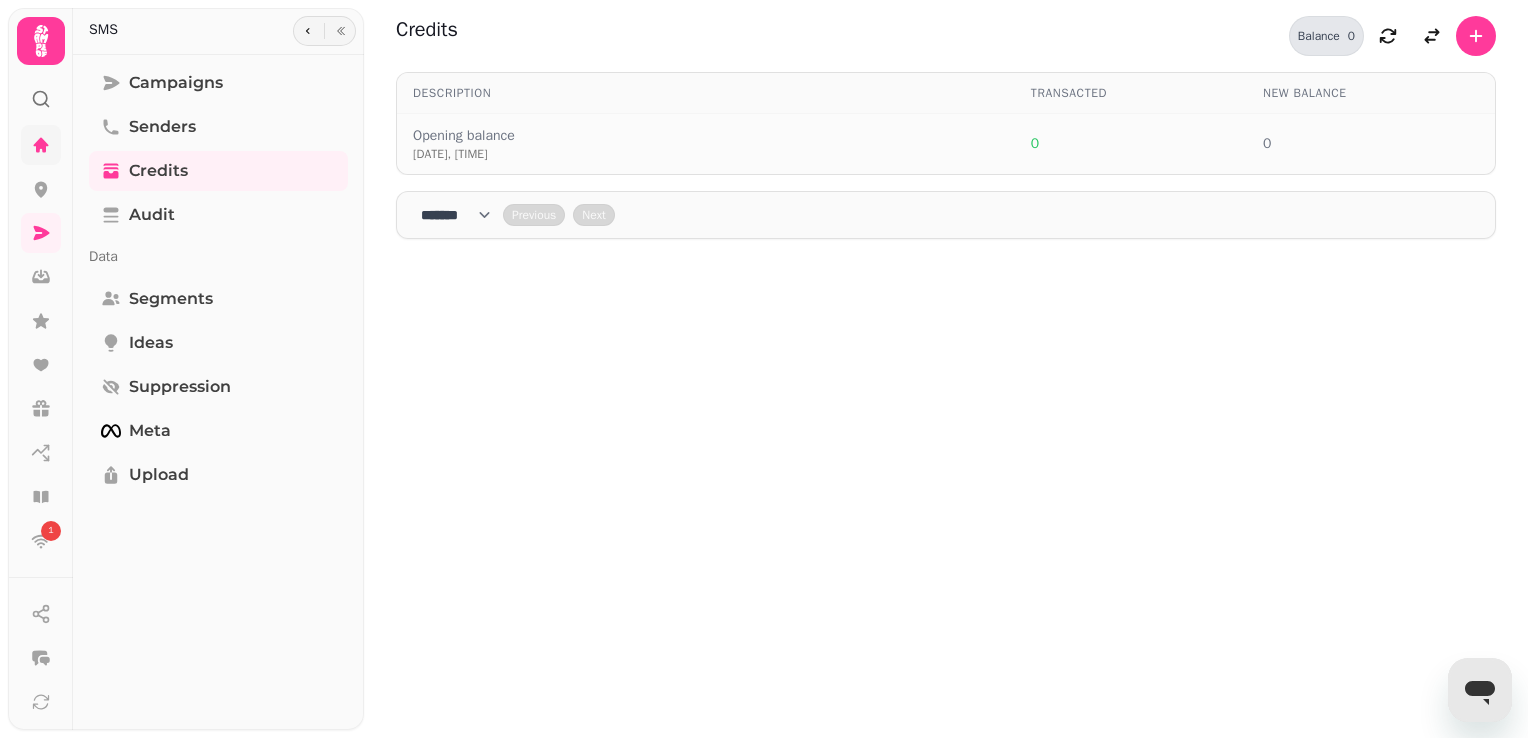 click on "**** * **** ** **** ** **** ** **** *** **** *** **** ***" at bounding box center [462, 215] 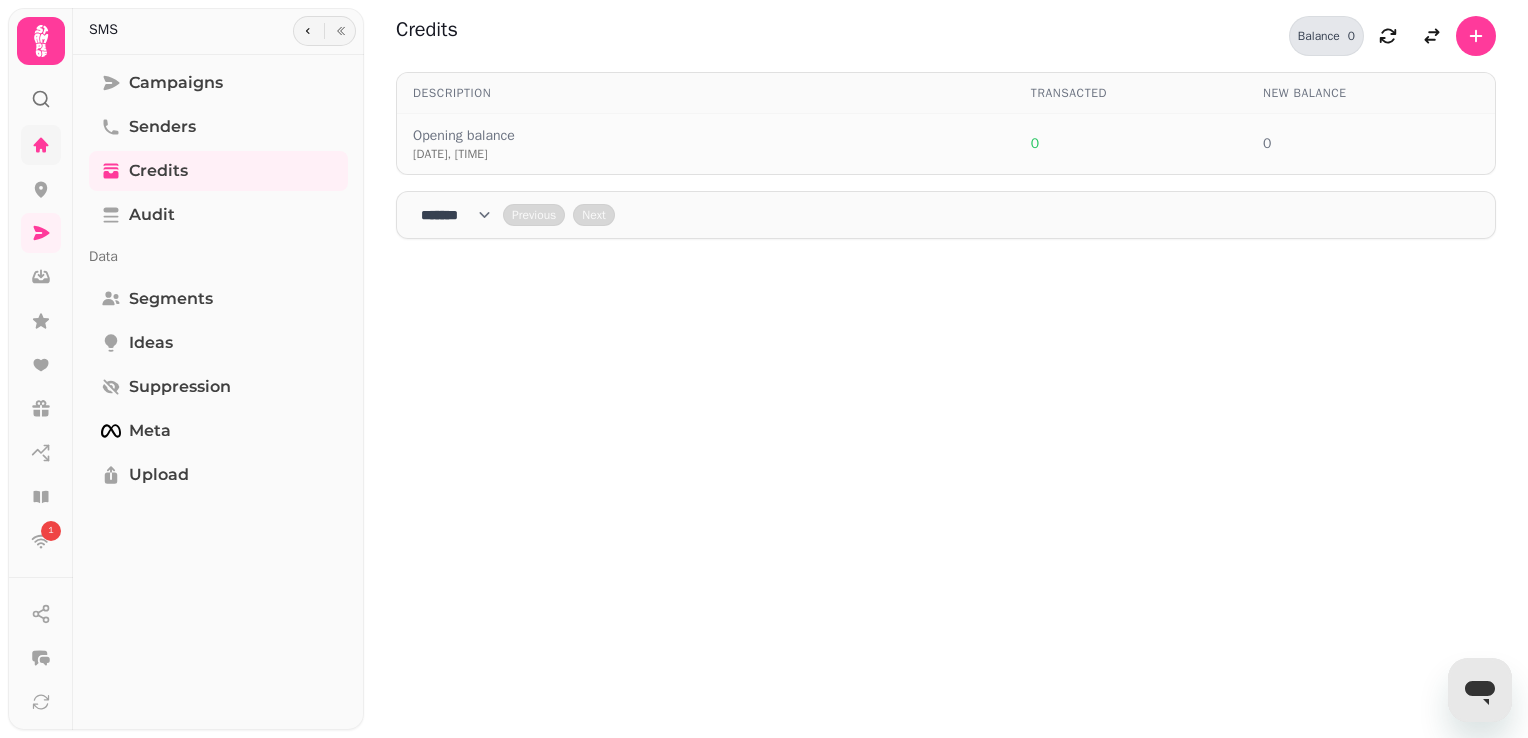 drag, startPoint x: 667, startPoint y: 430, endPoint x: 573, endPoint y: 418, distance: 94.76286 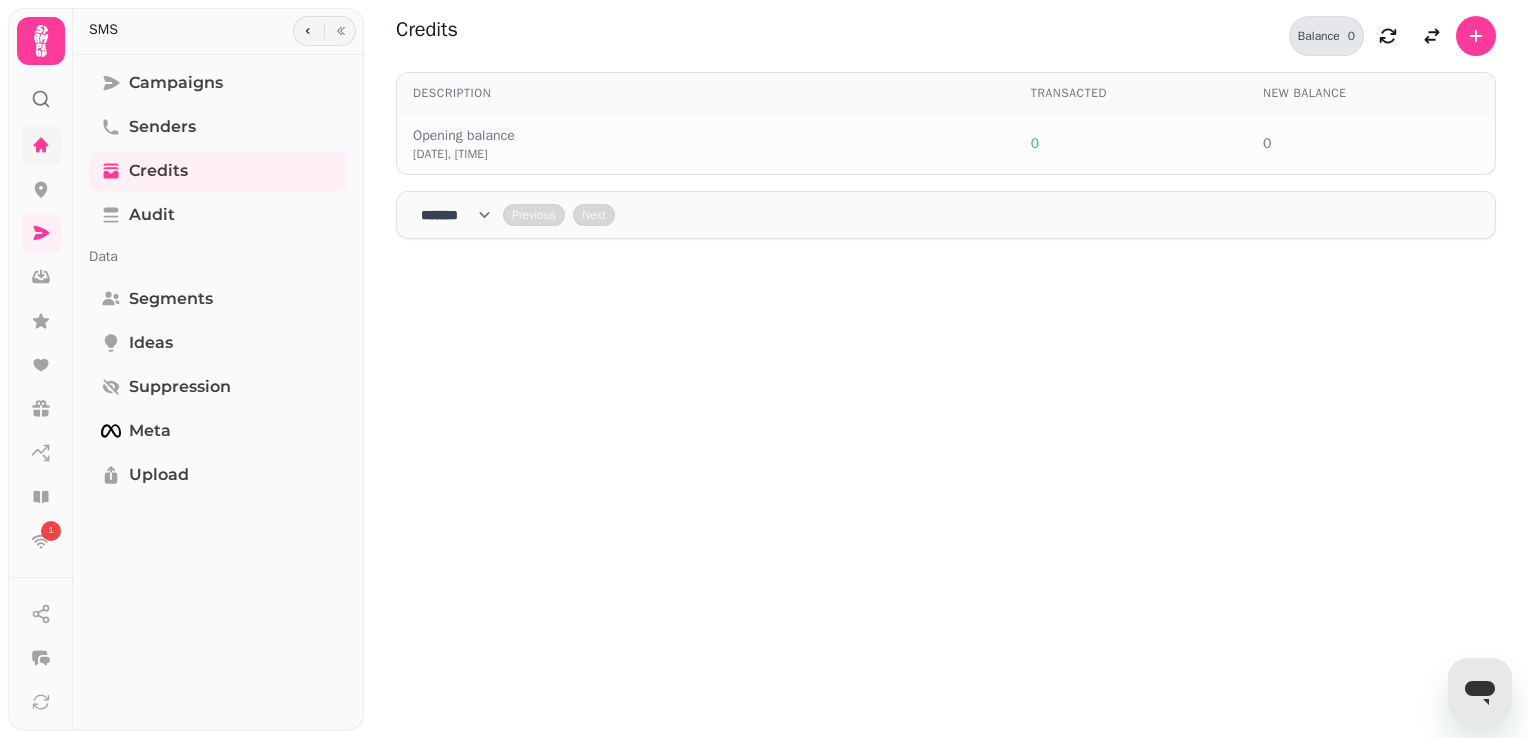 drag, startPoint x: 616, startPoint y: 525, endPoint x: 588, endPoint y: 536, distance: 30.083218 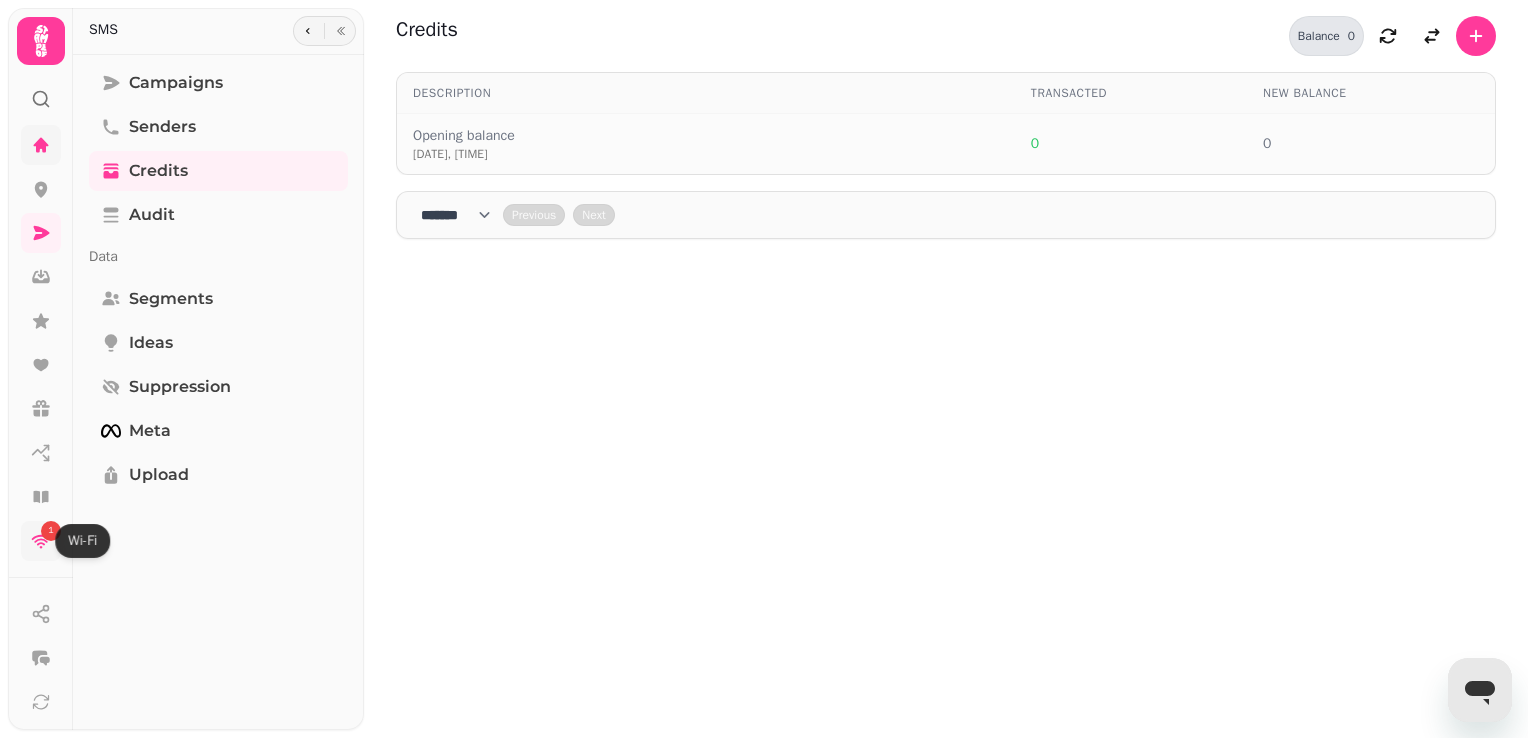 click on "1" at bounding box center (41, 541) 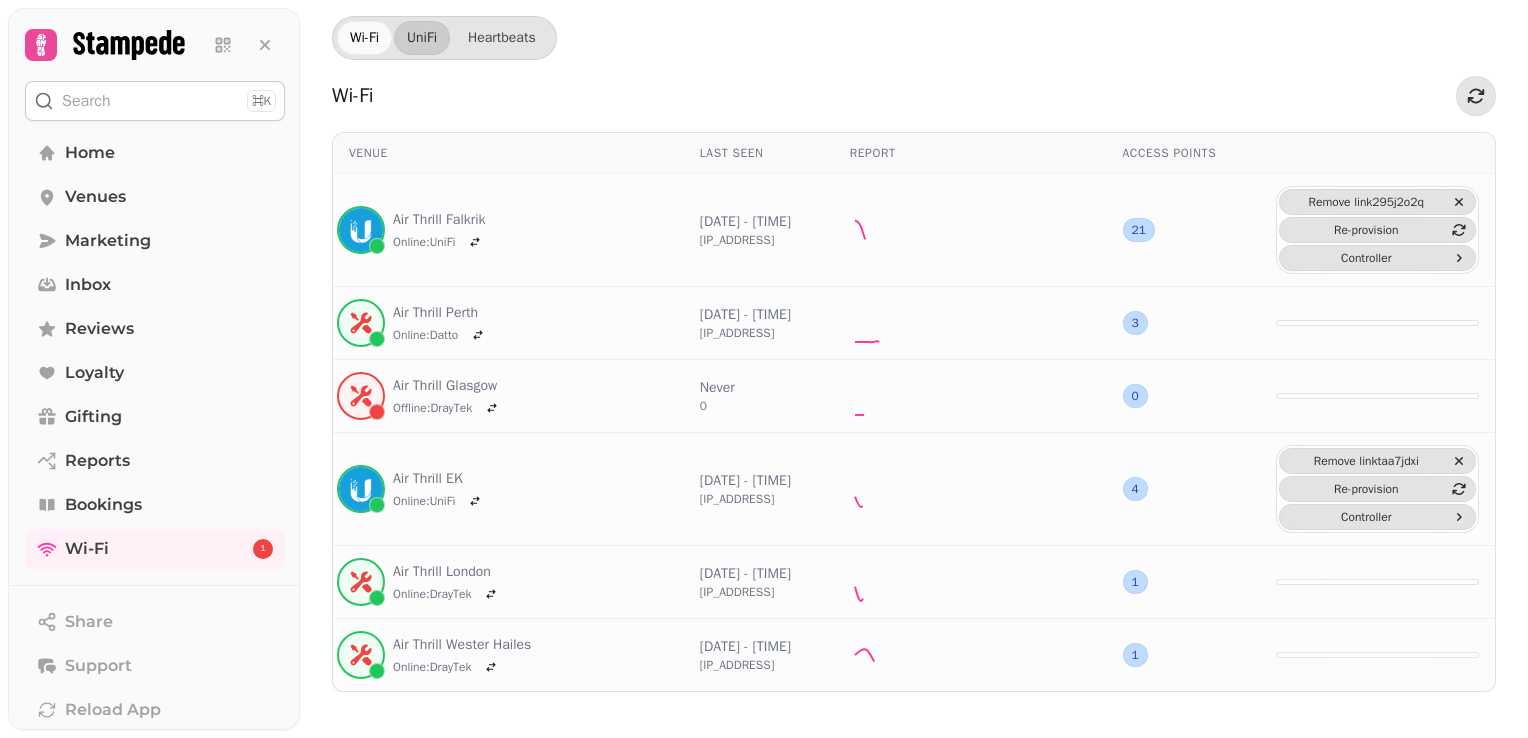 scroll, scrollTop: 0, scrollLeft: 0, axis: both 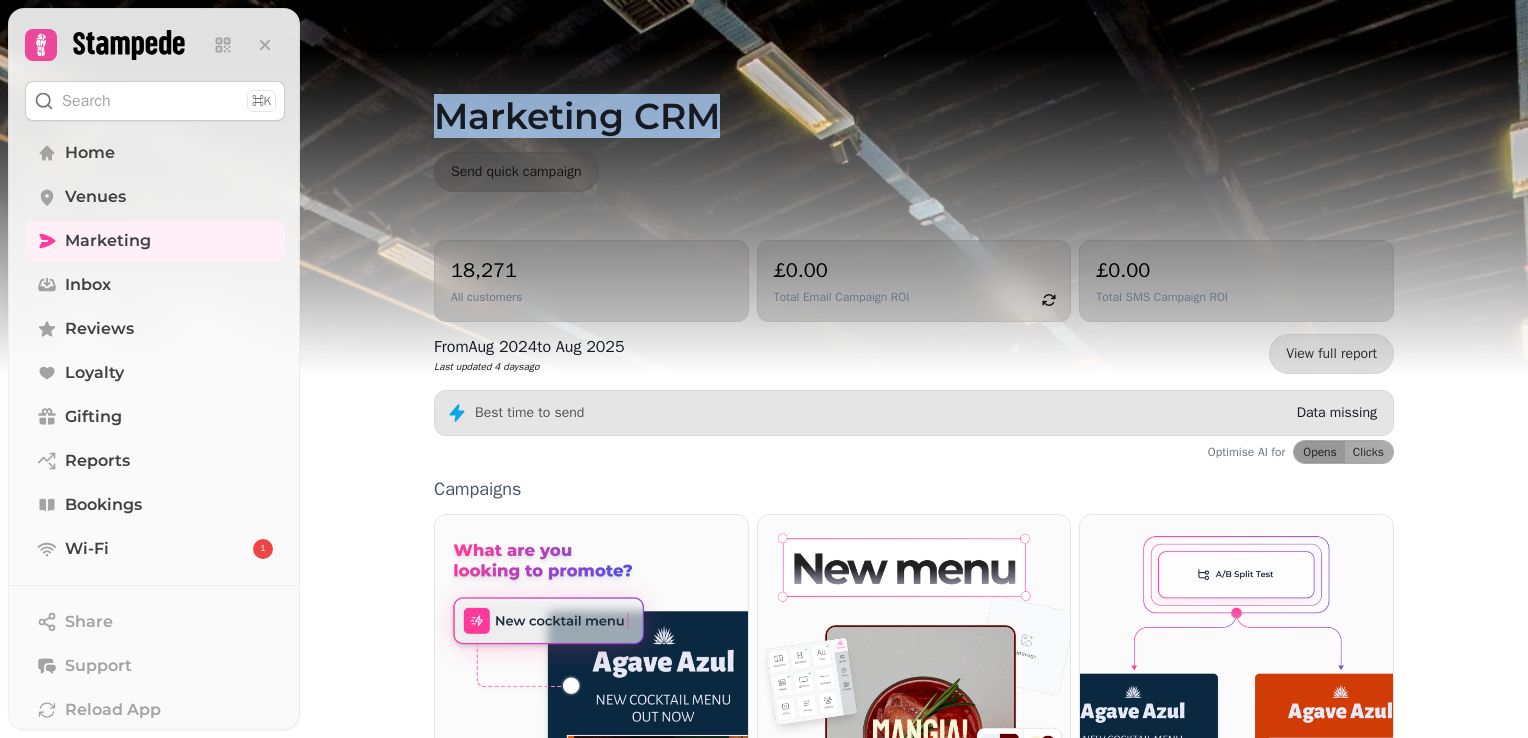 drag, startPoint x: 428, startPoint y: 119, endPoint x: 817, endPoint y: 113, distance: 389.04626 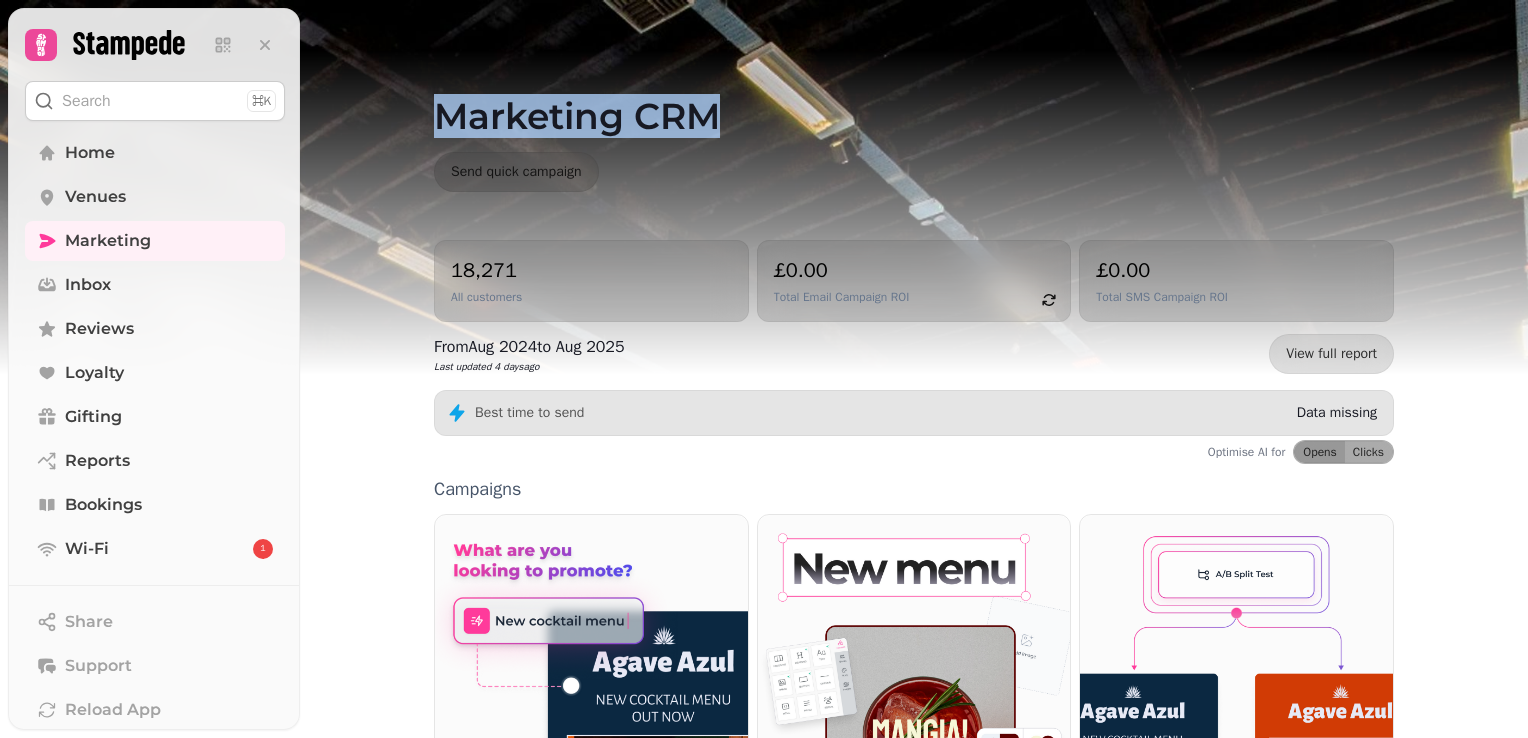 click at bounding box center (764, 250) 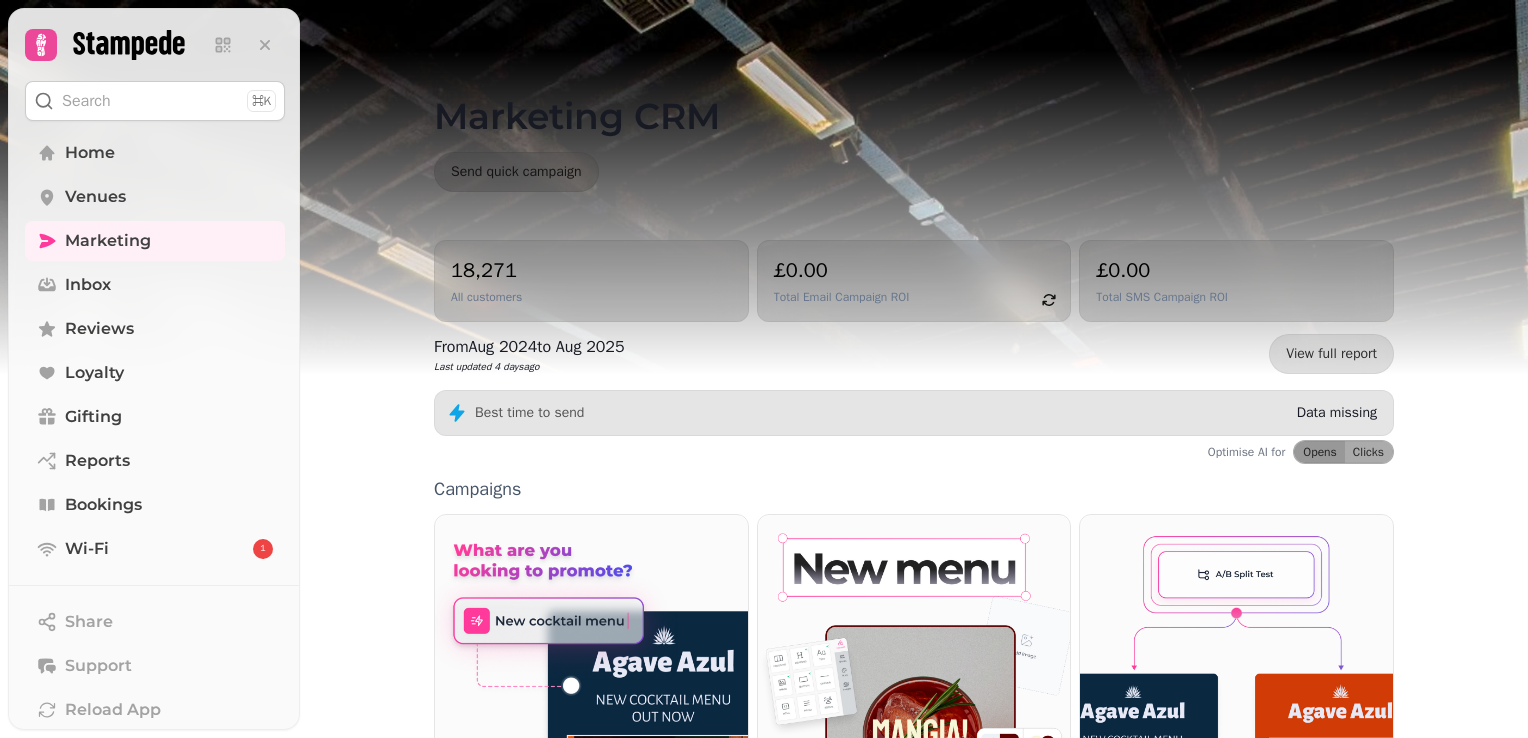 click on "Marketing CRM Send quick campaign" at bounding box center [914, 120] 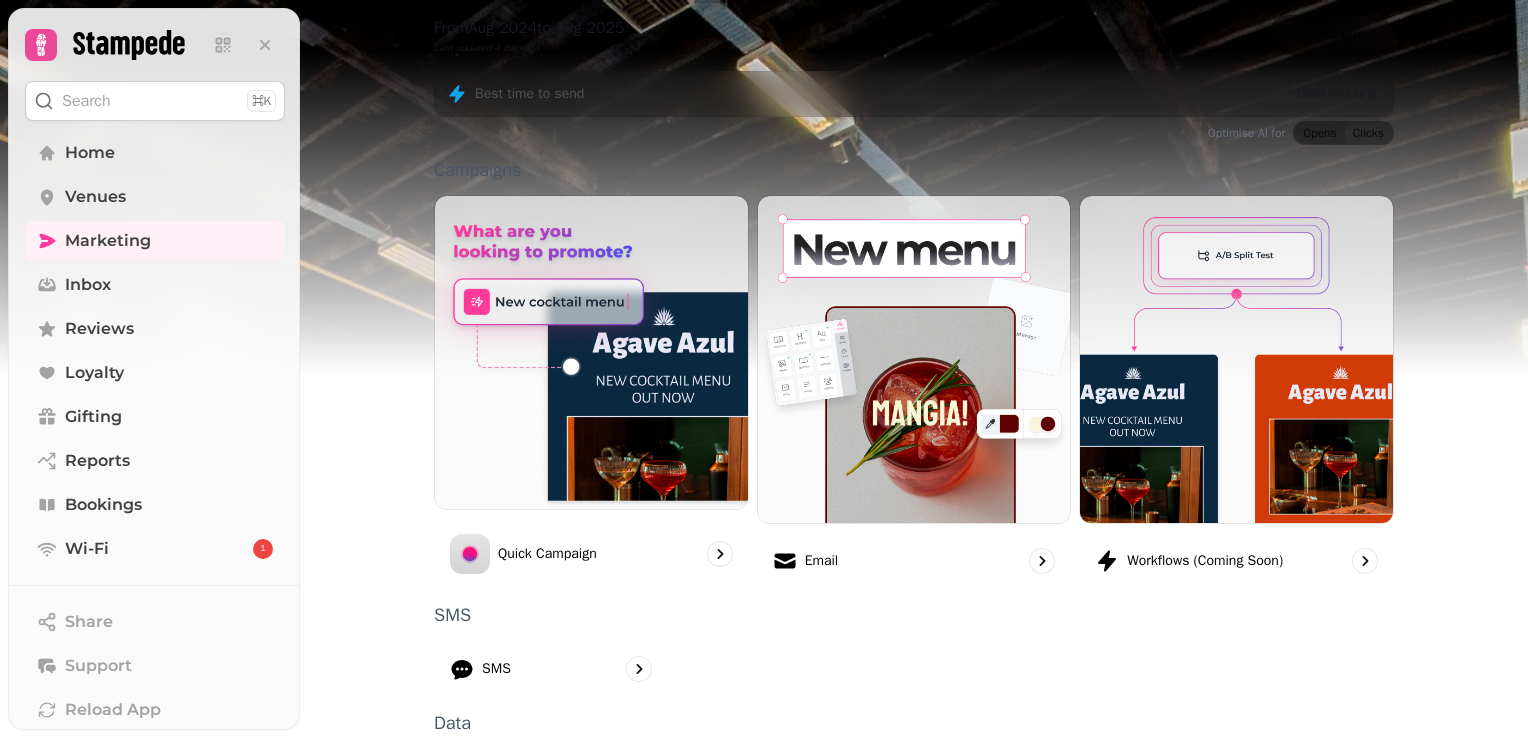 scroll, scrollTop: 507, scrollLeft: 0, axis: vertical 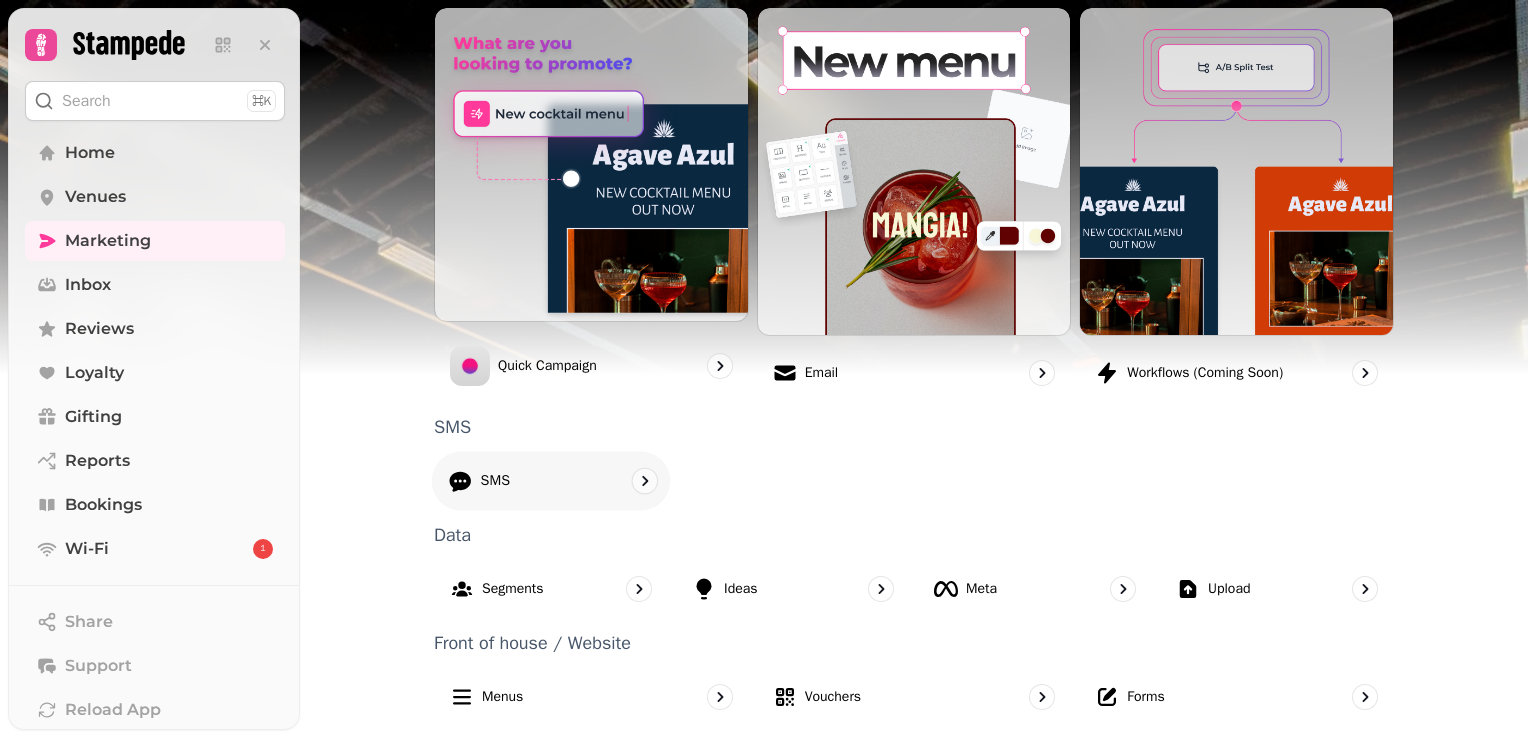 click at bounding box center (645, 480) 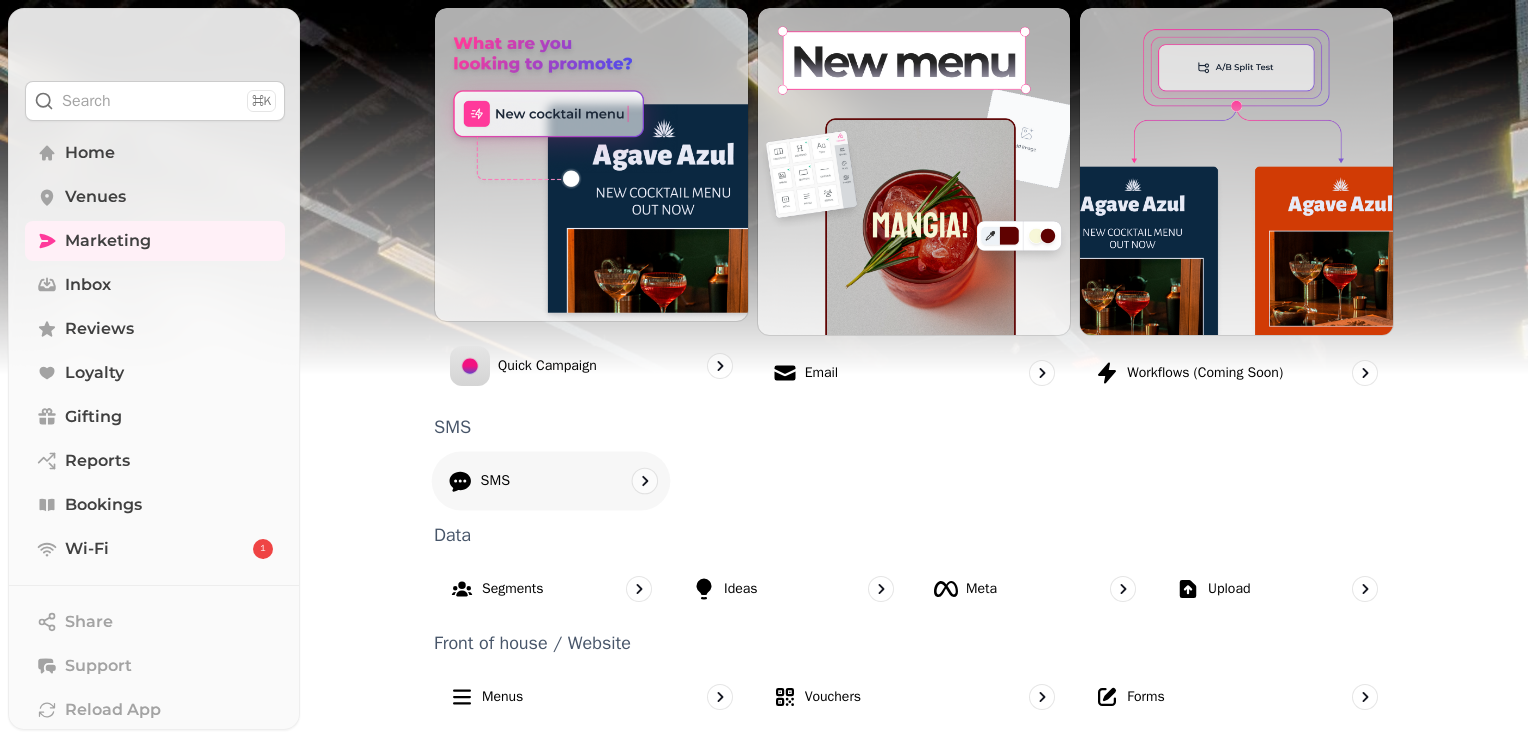 scroll, scrollTop: 0, scrollLeft: 0, axis: both 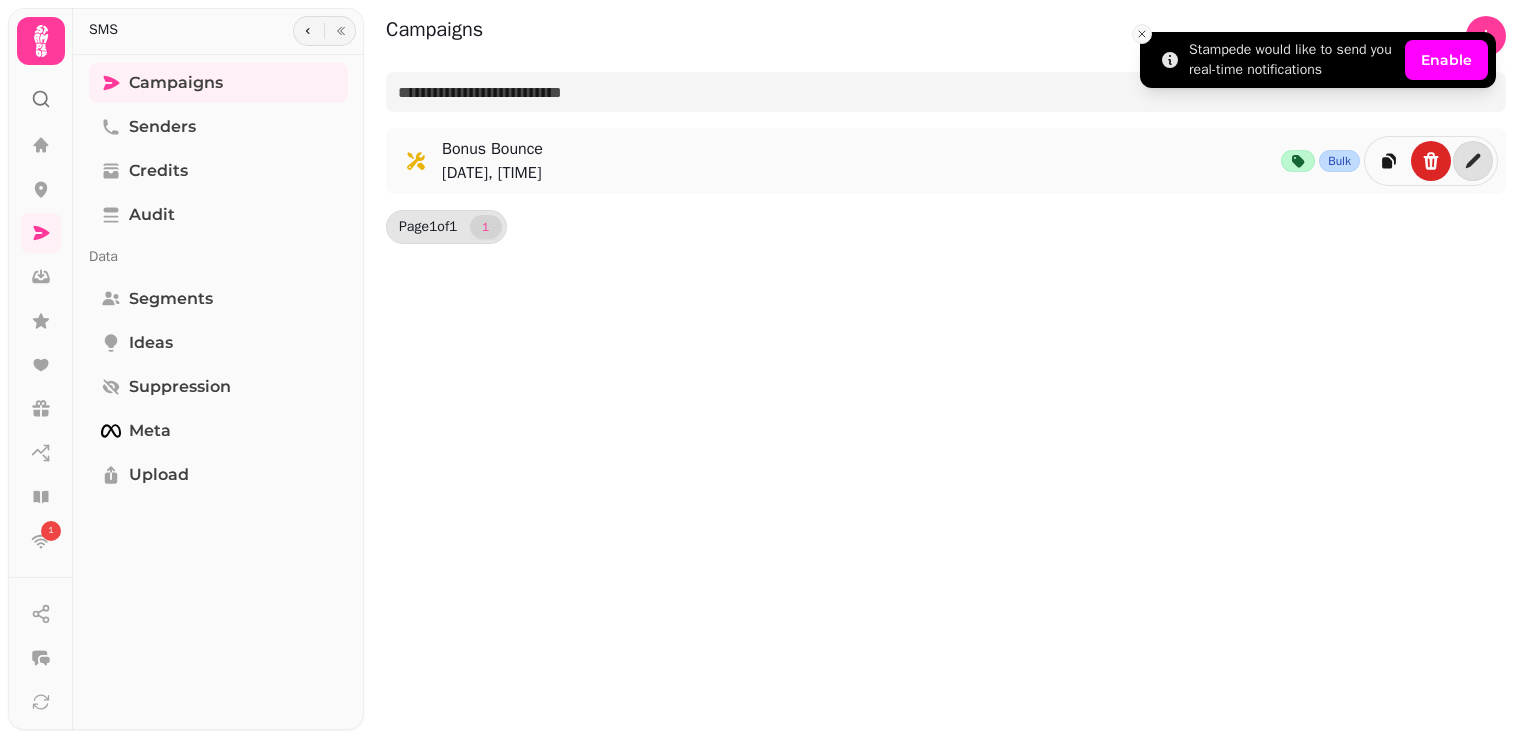 click 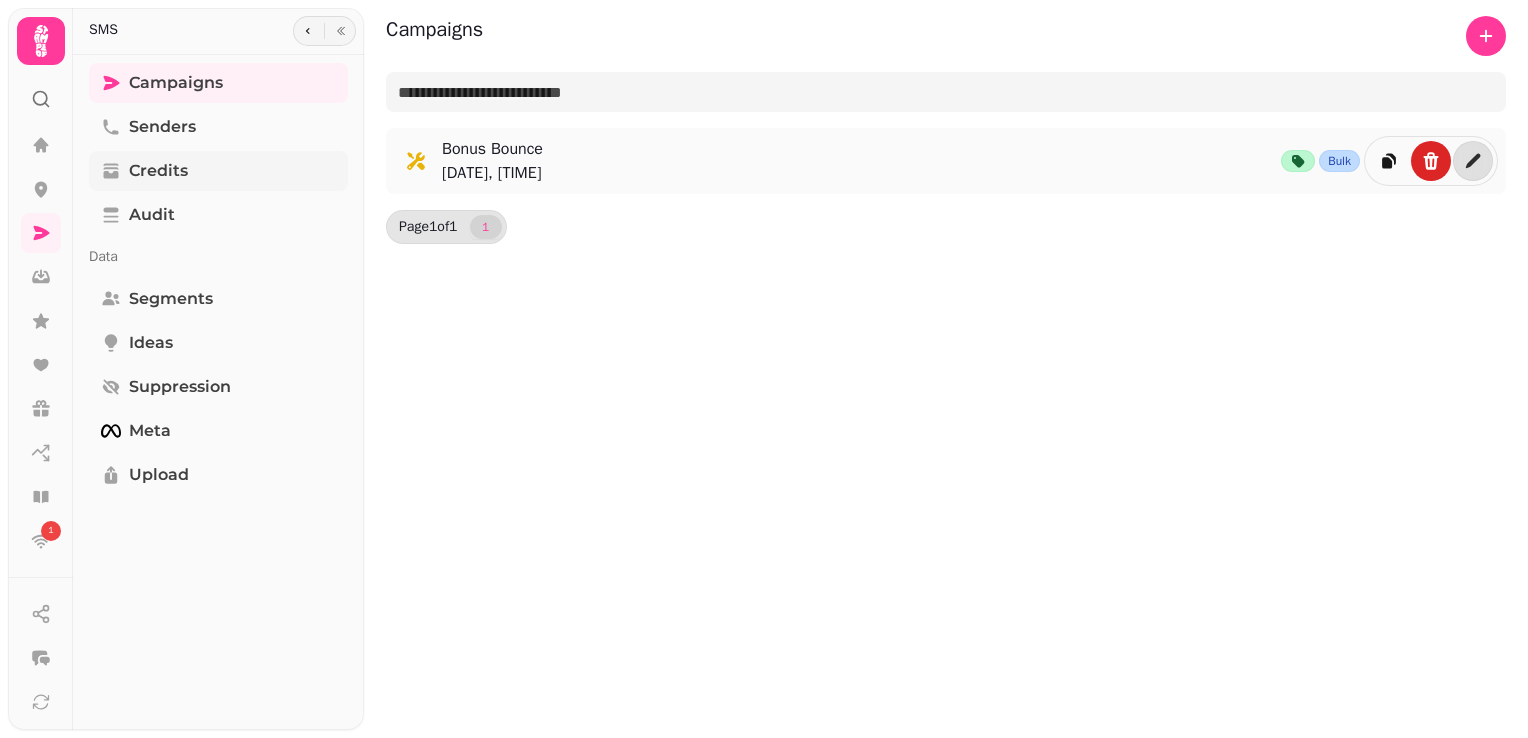 click on "Credits" at bounding box center [158, 171] 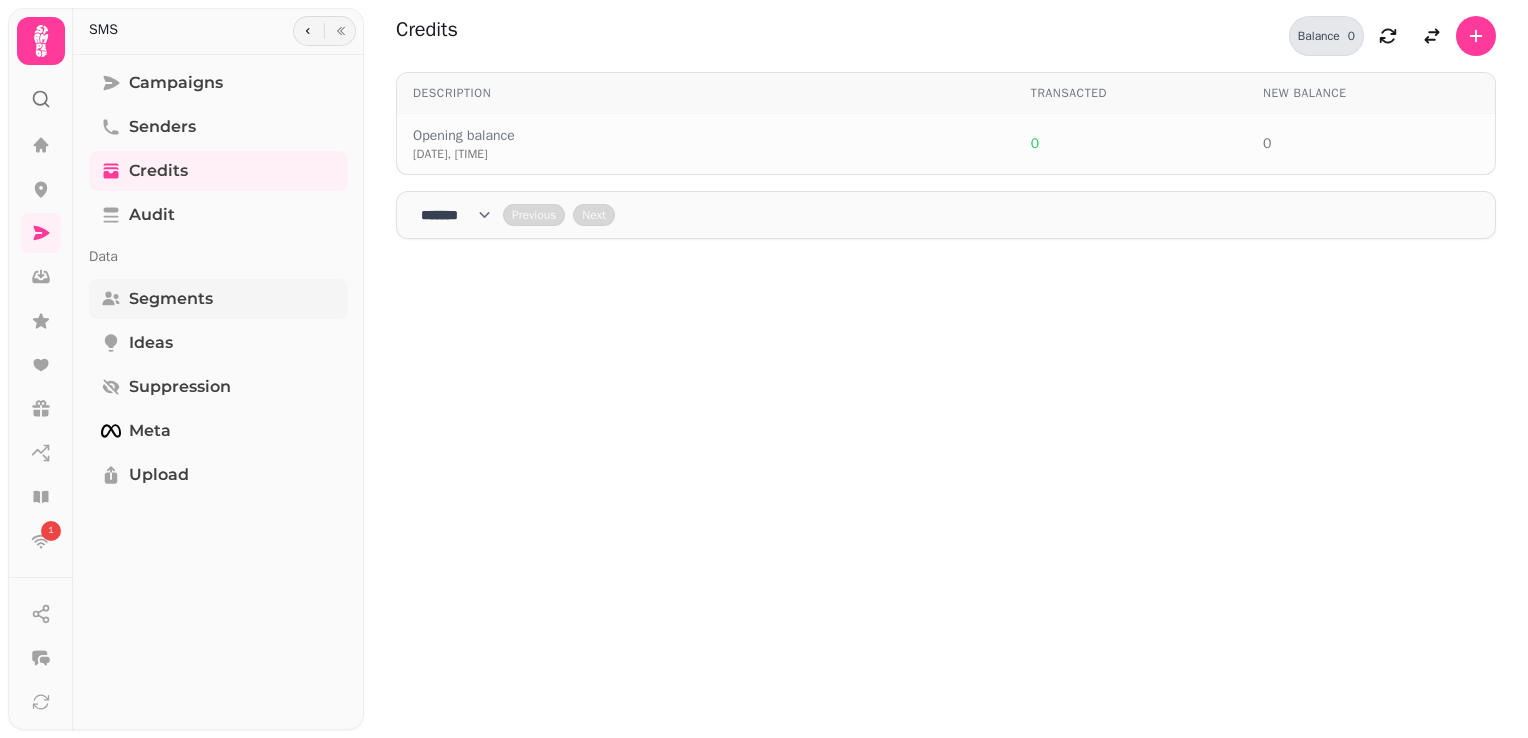click on "Segments" at bounding box center [218, 299] 